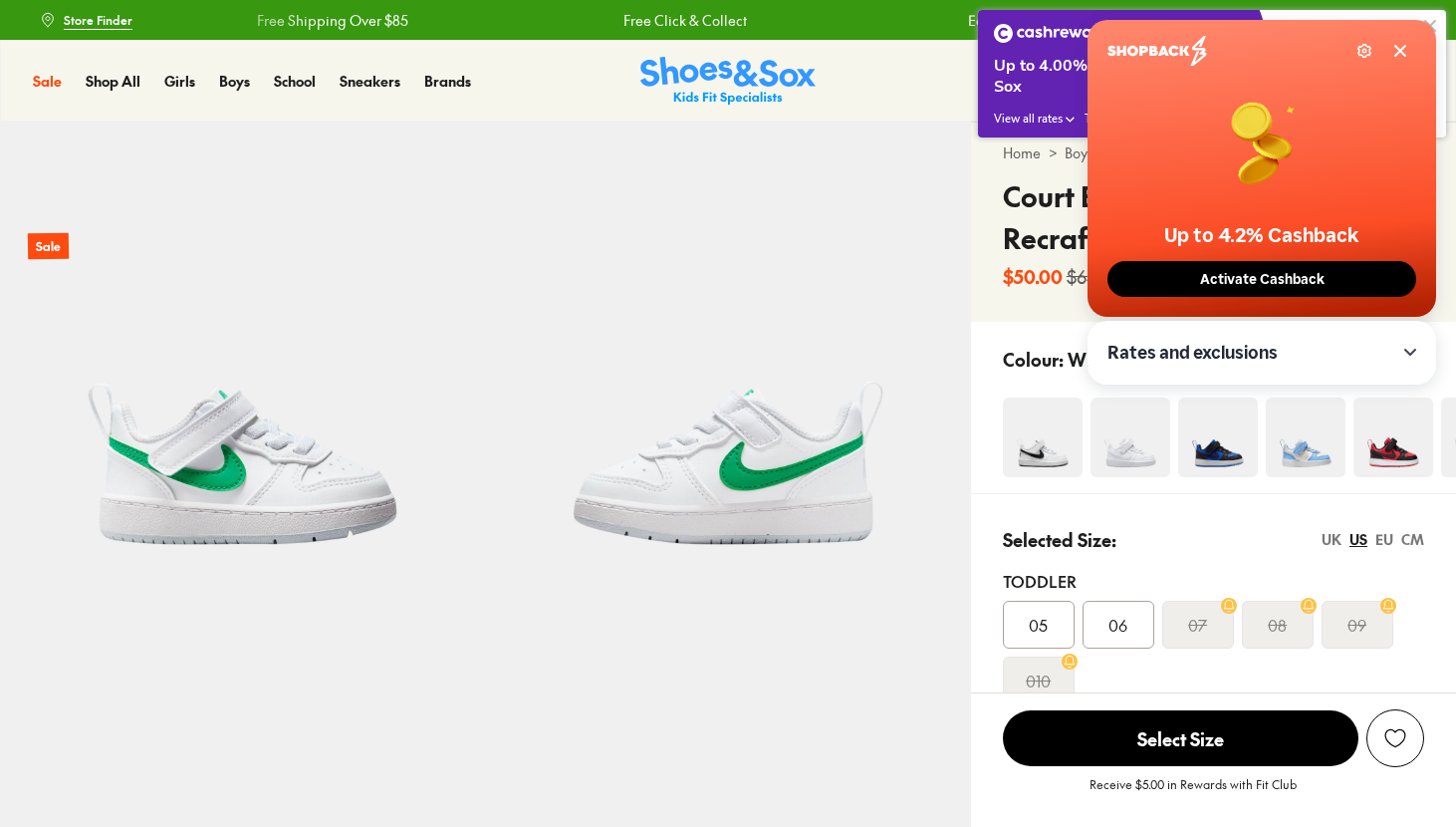 select on "*" 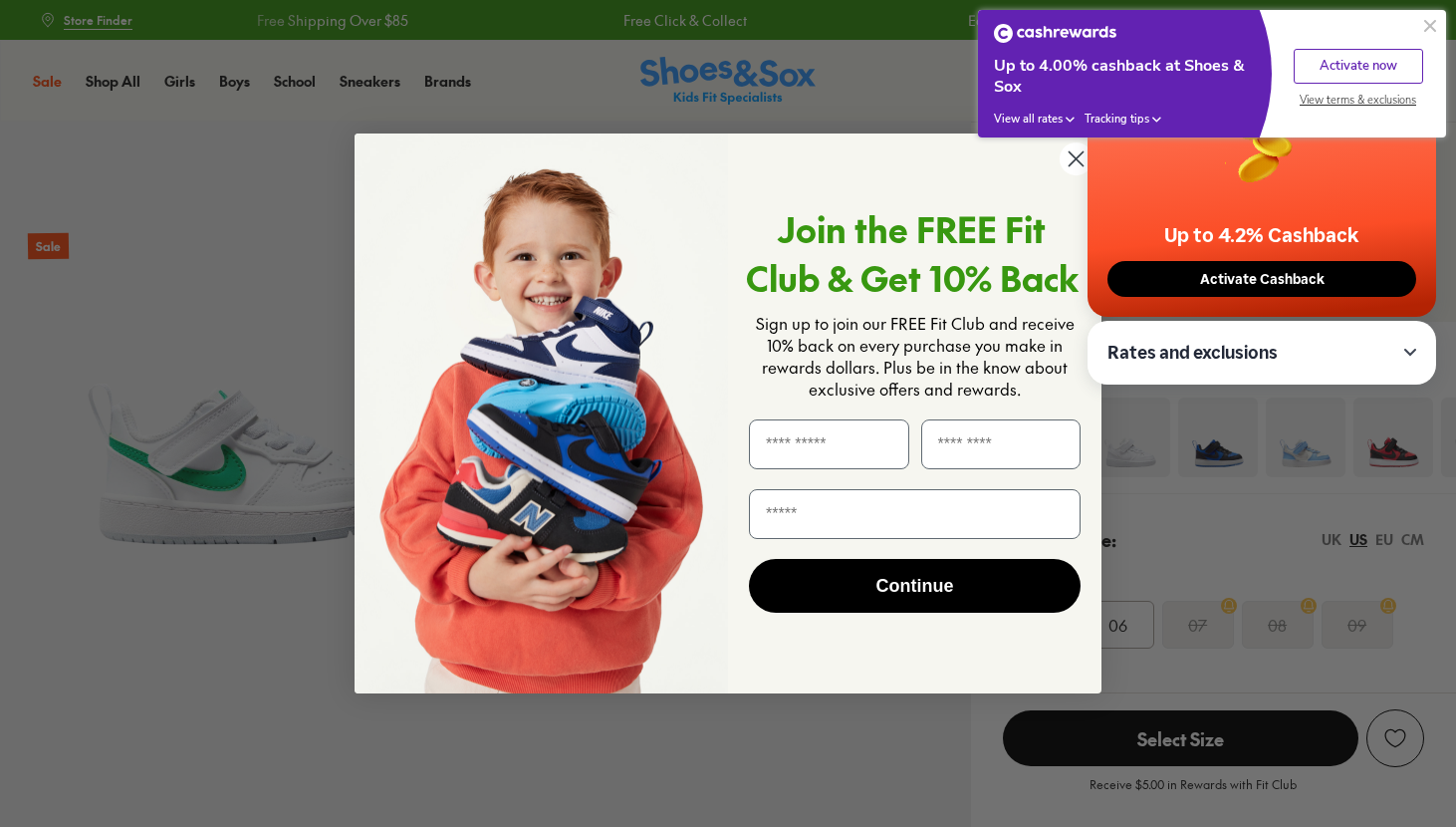scroll, scrollTop: 0, scrollLeft: 0, axis: both 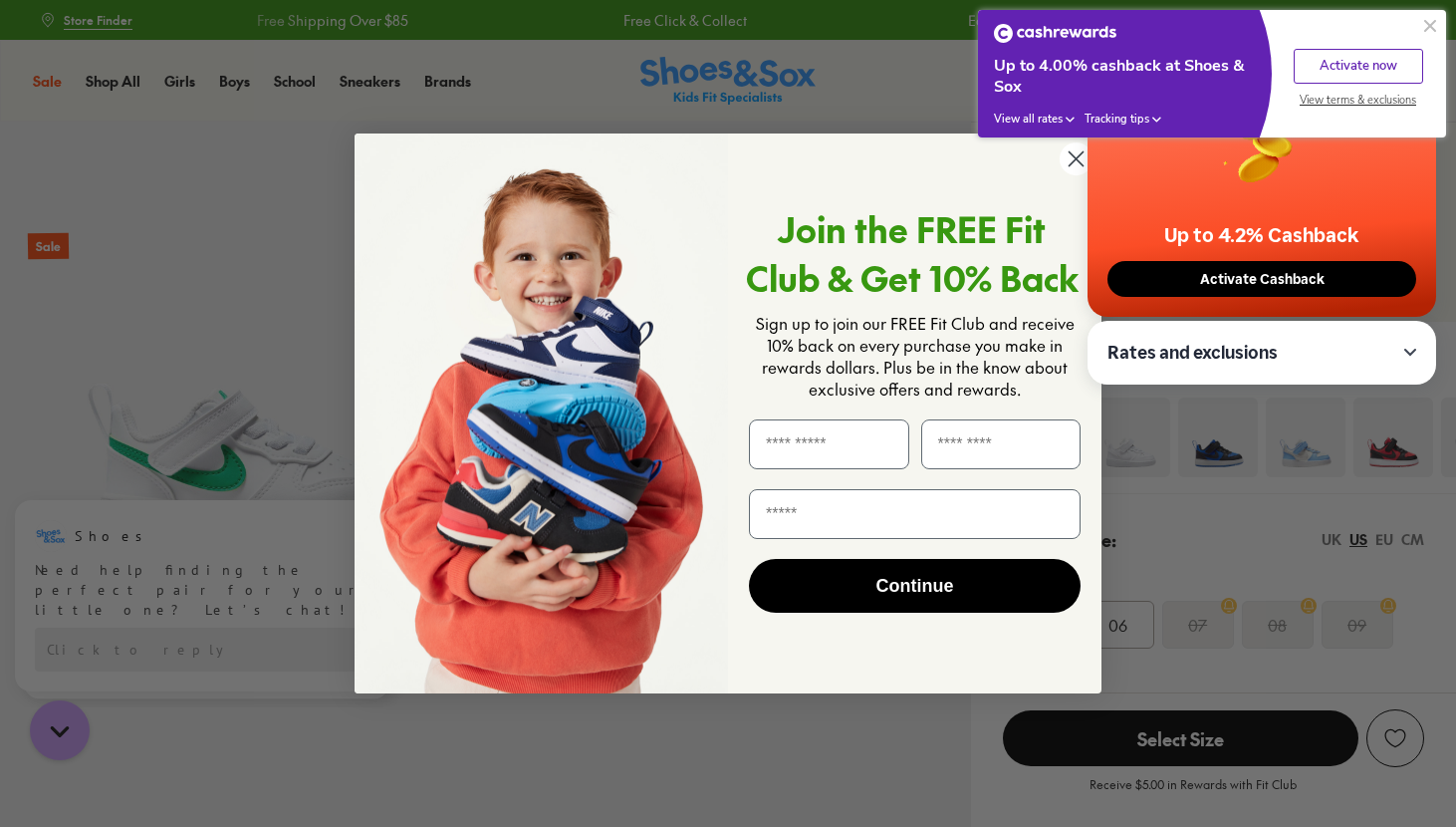 click 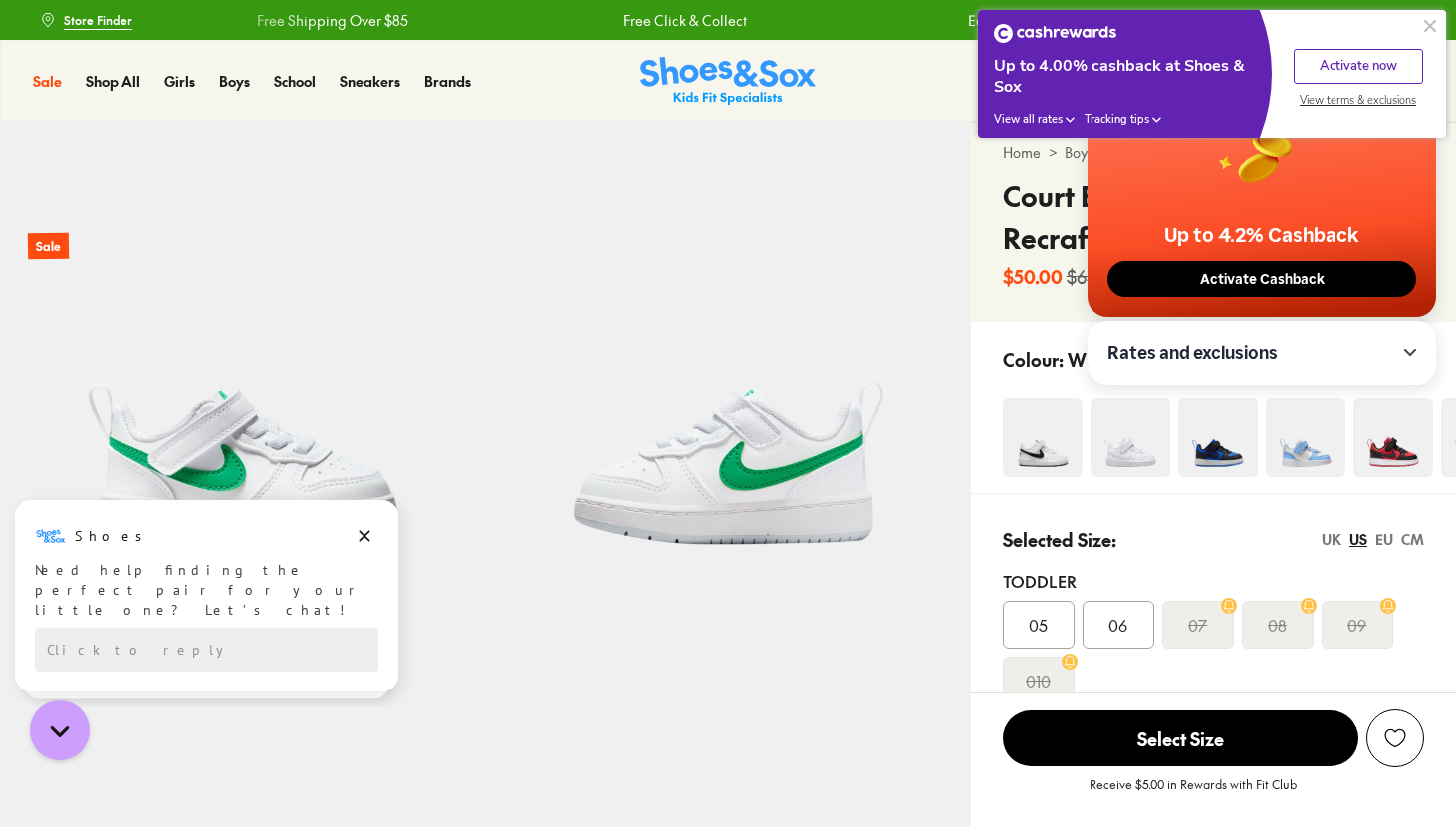 click at bounding box center (1430, 26) 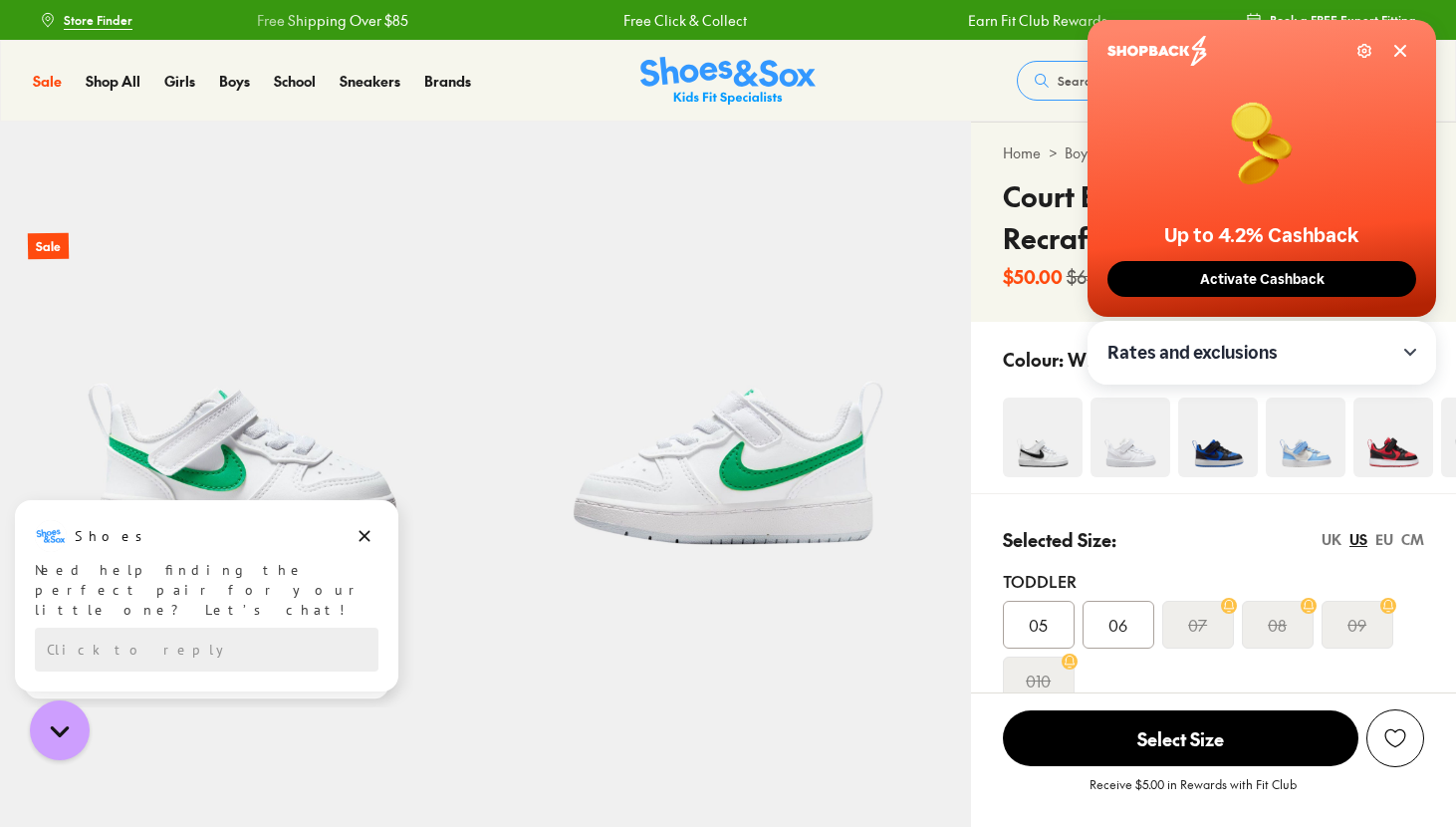 click 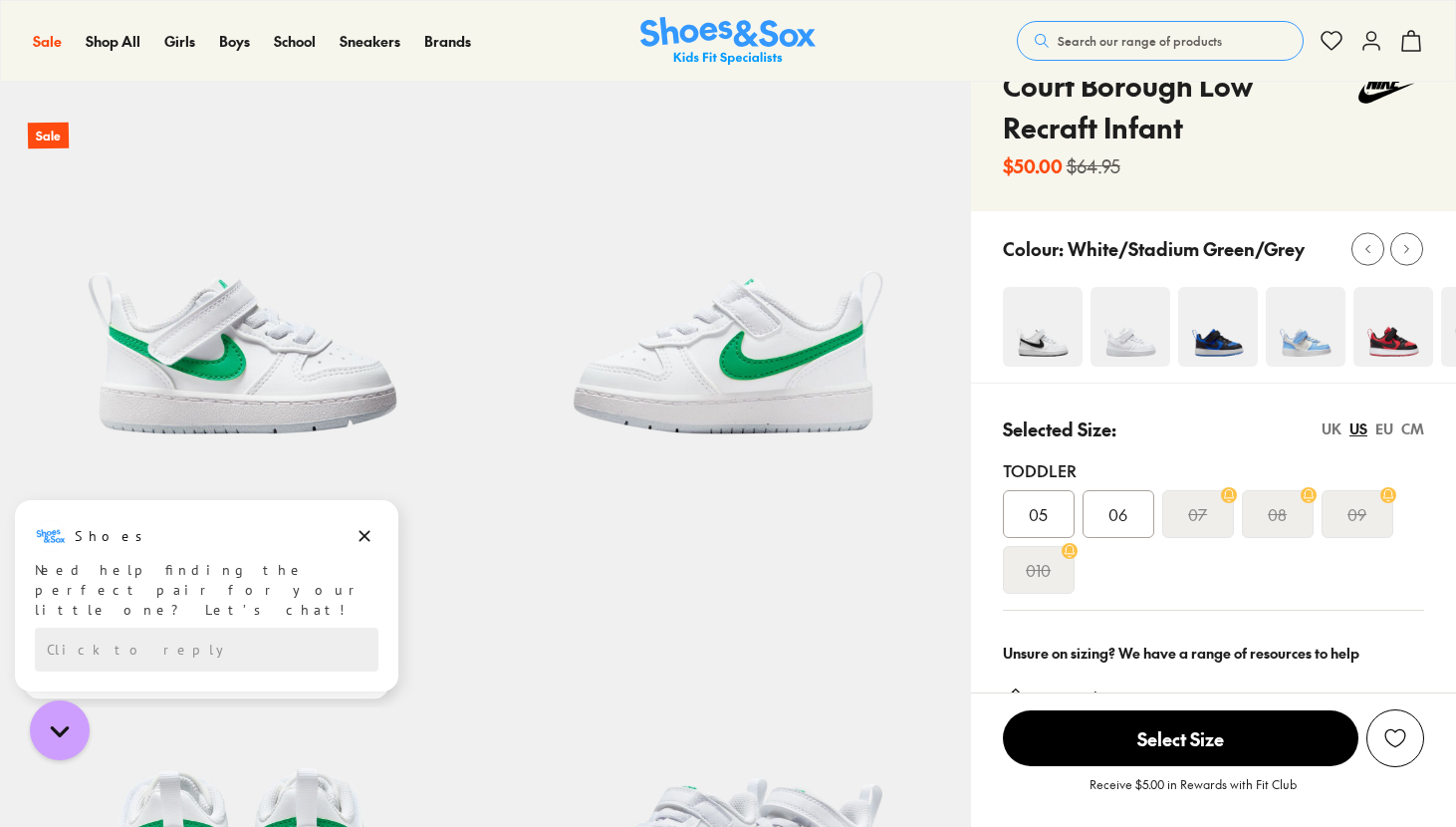scroll, scrollTop: 112, scrollLeft: 0, axis: vertical 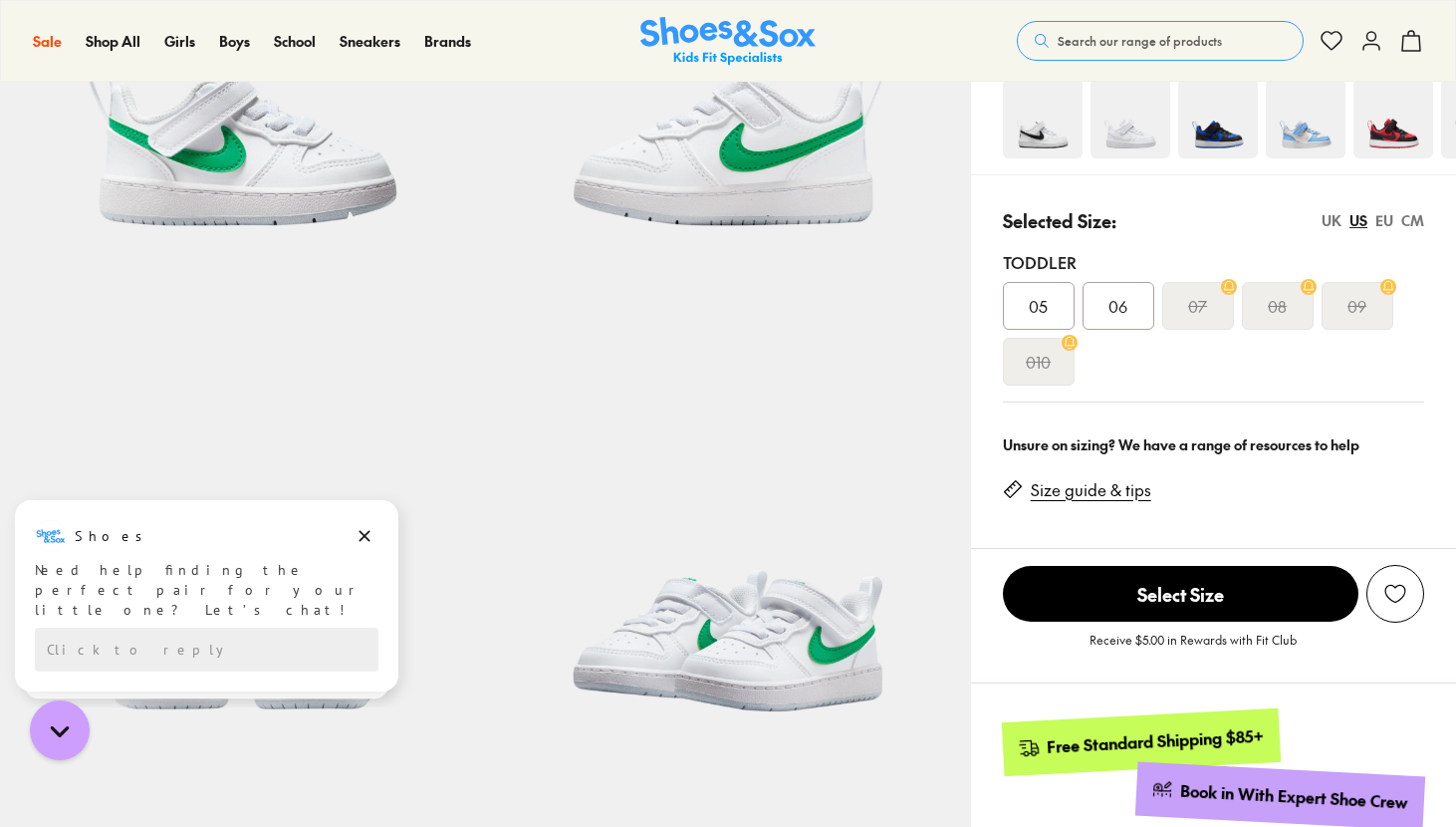 click on "Size guide & tips" at bounding box center (1091, 490) 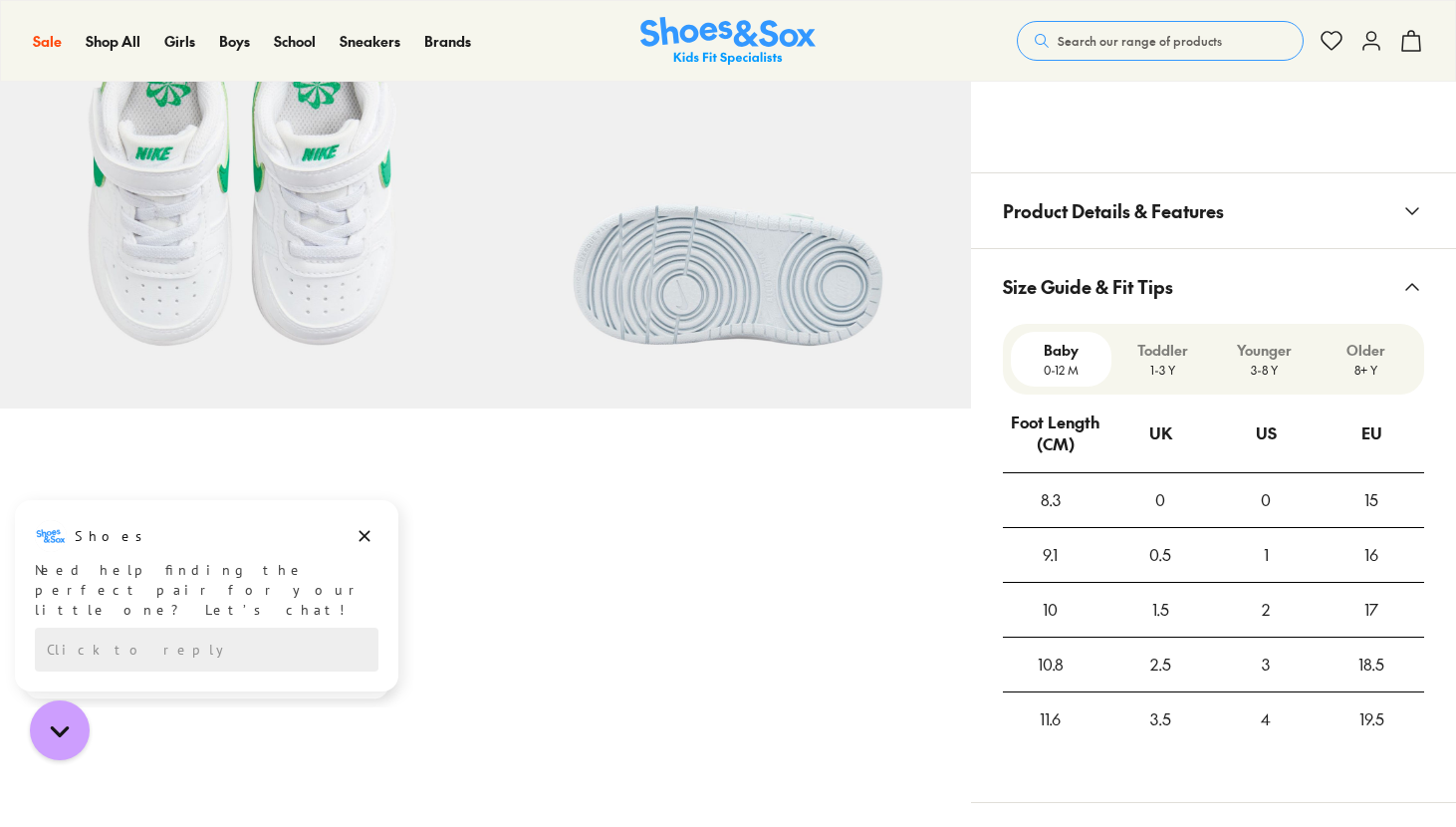 scroll, scrollTop: 1166, scrollLeft: 0, axis: vertical 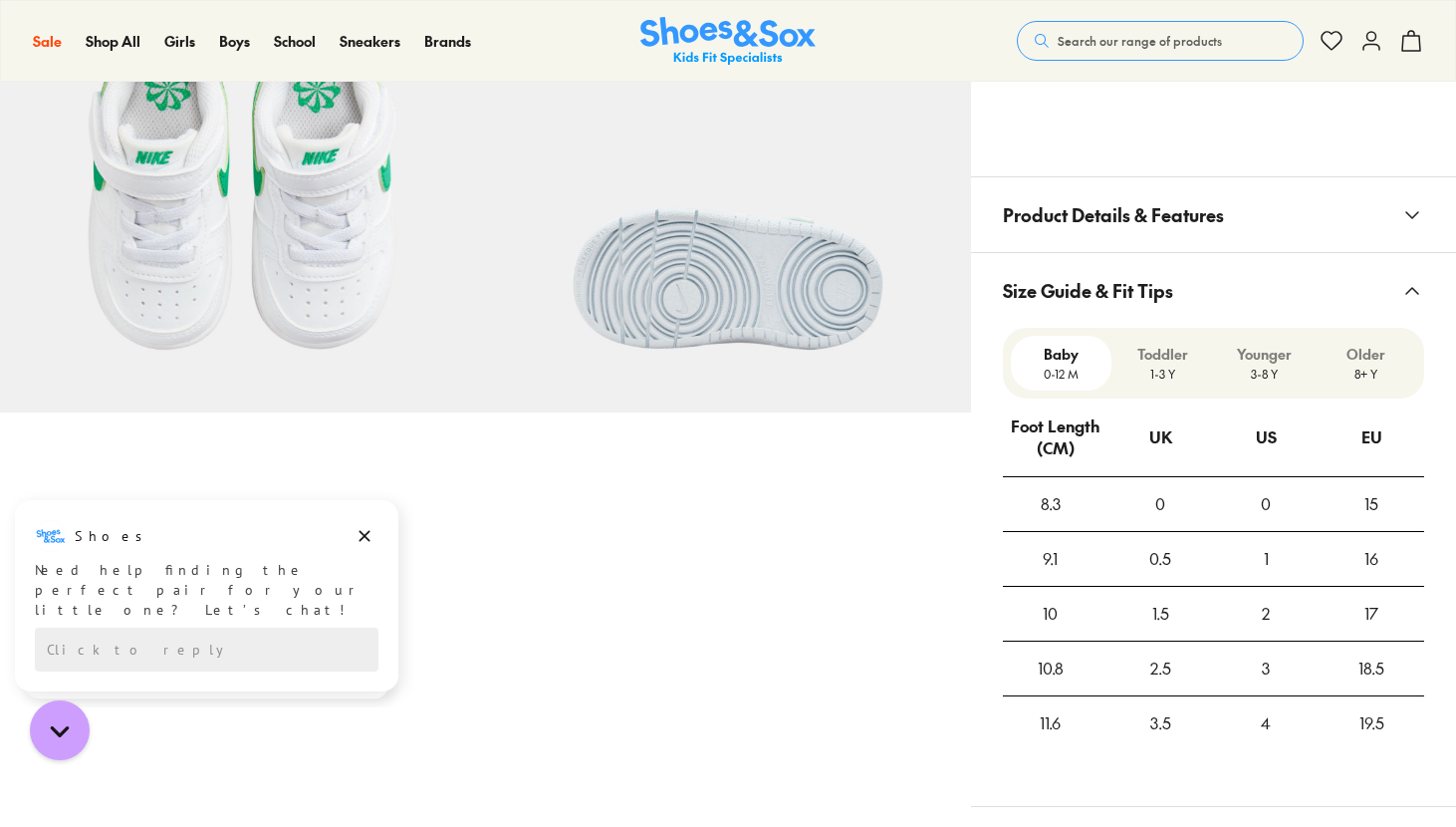 click on "Toddler 1-3 Y" at bounding box center [1162, 363] 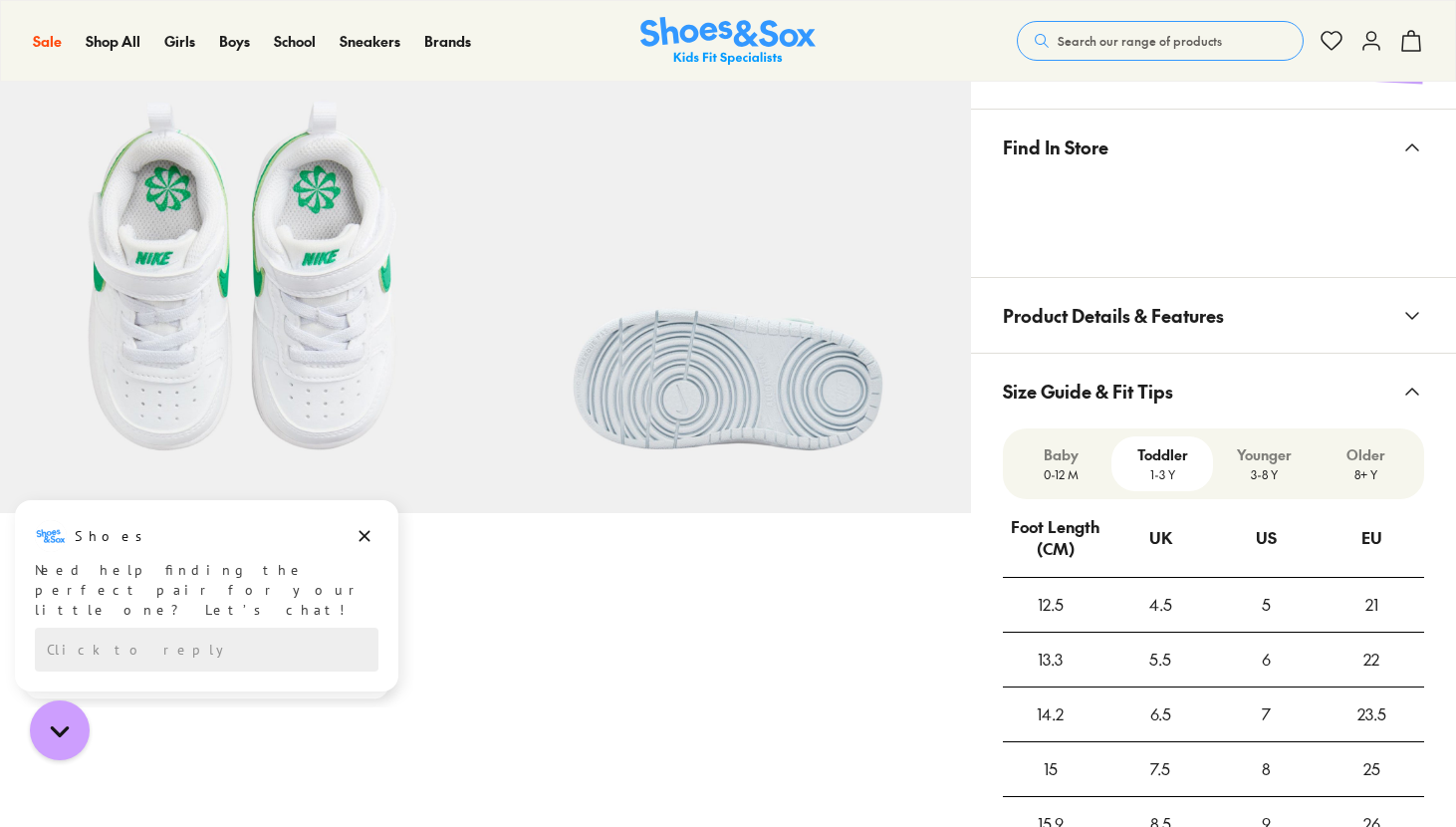 scroll, scrollTop: 1014, scrollLeft: 0, axis: vertical 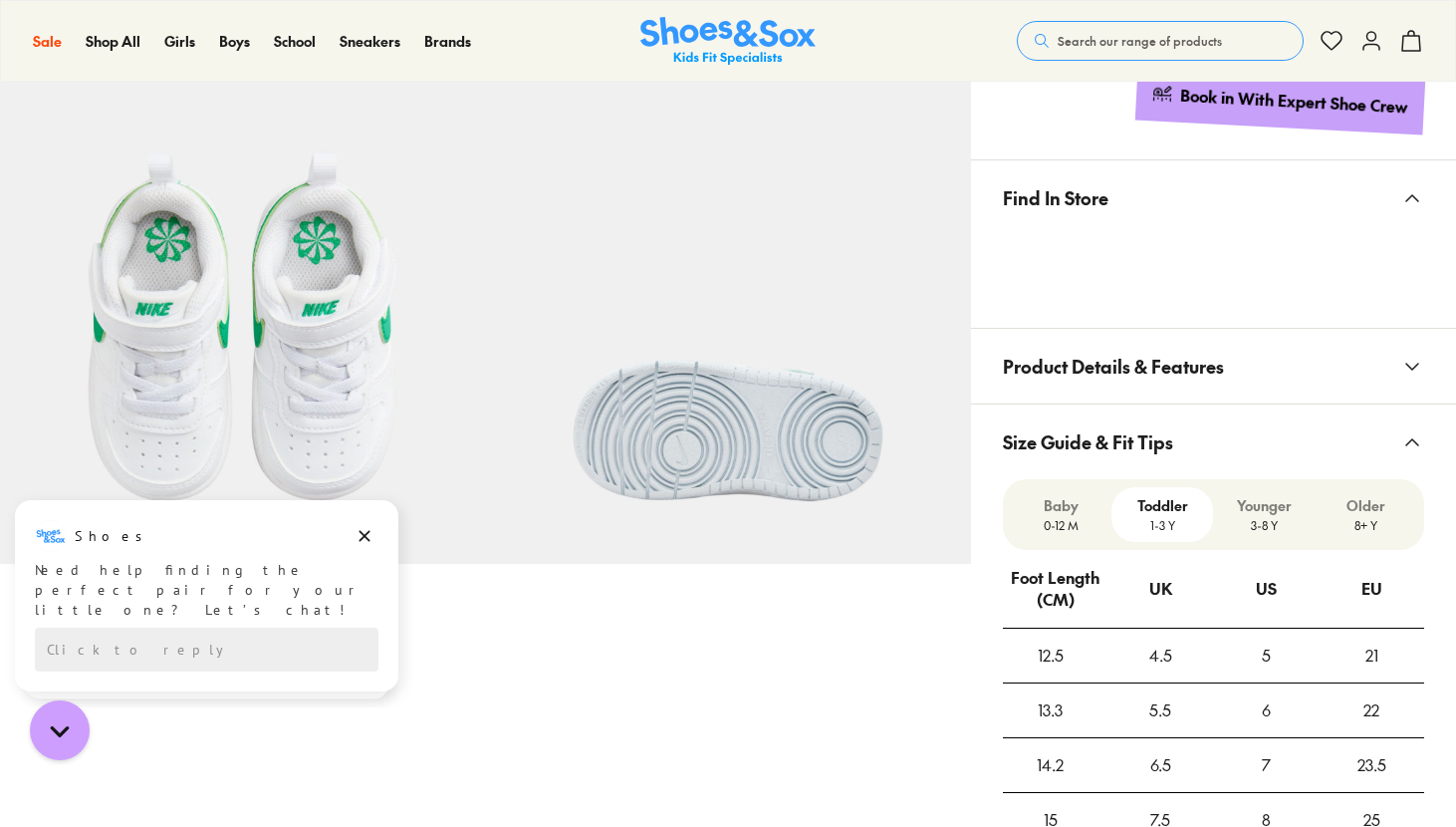 click on "0-12 M" at bounding box center (1062, 525) 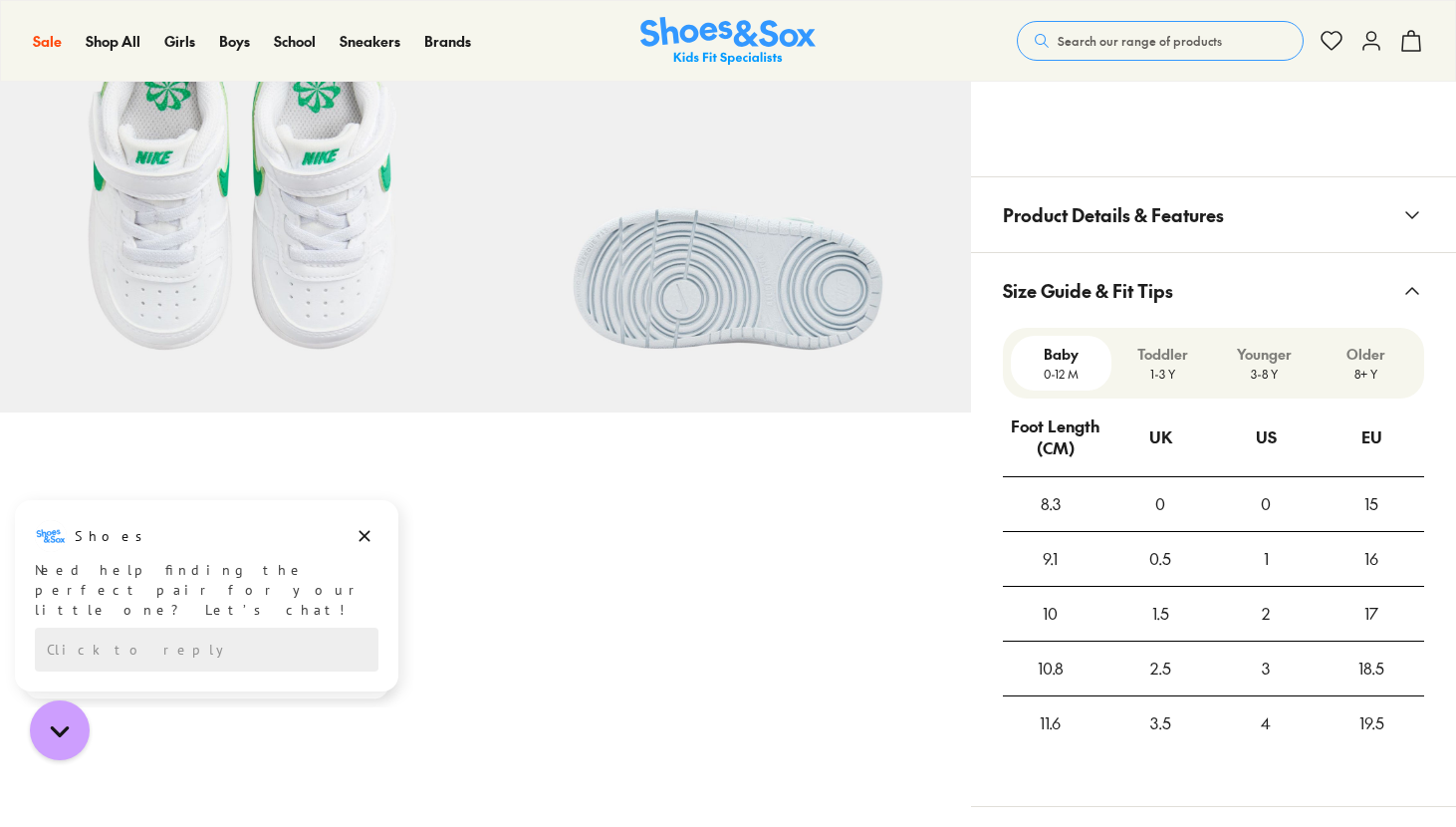 scroll, scrollTop: 1167, scrollLeft: 0, axis: vertical 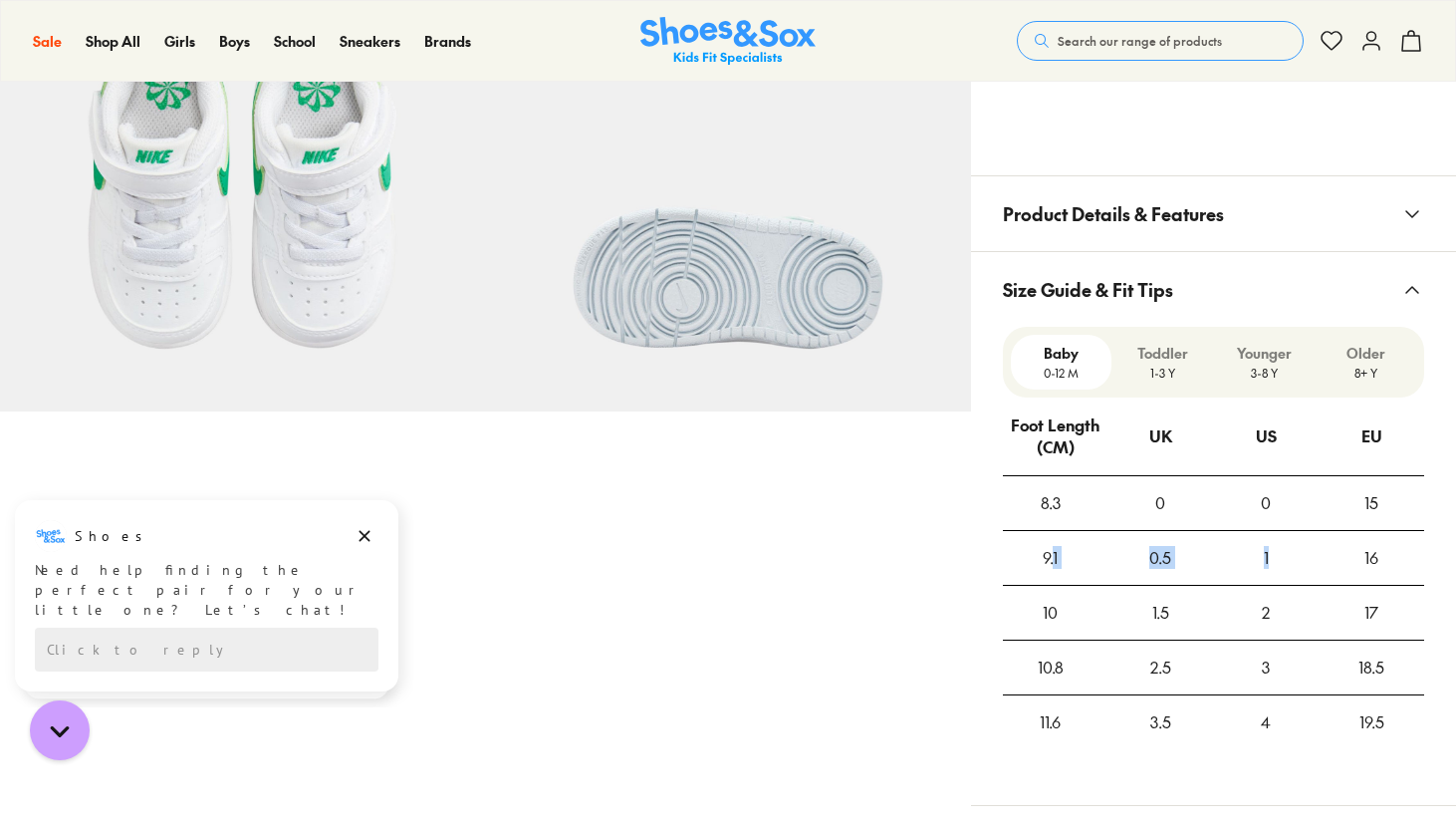 drag, startPoint x: 1051, startPoint y: 564, endPoint x: 1297, endPoint y: 569, distance: 246.0508 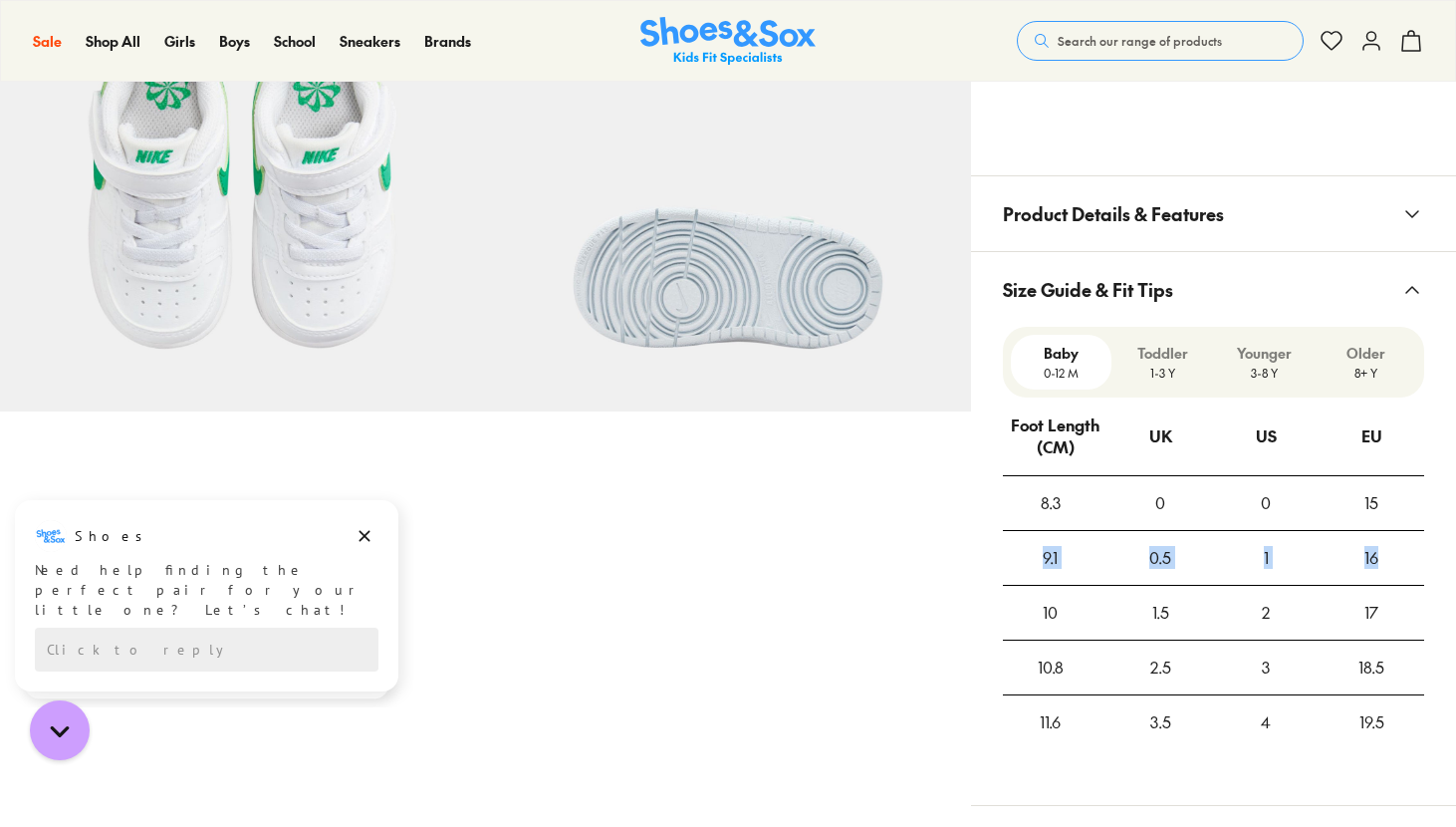 drag, startPoint x: 1399, startPoint y: 561, endPoint x: 1022, endPoint y: 535, distance: 377.89549 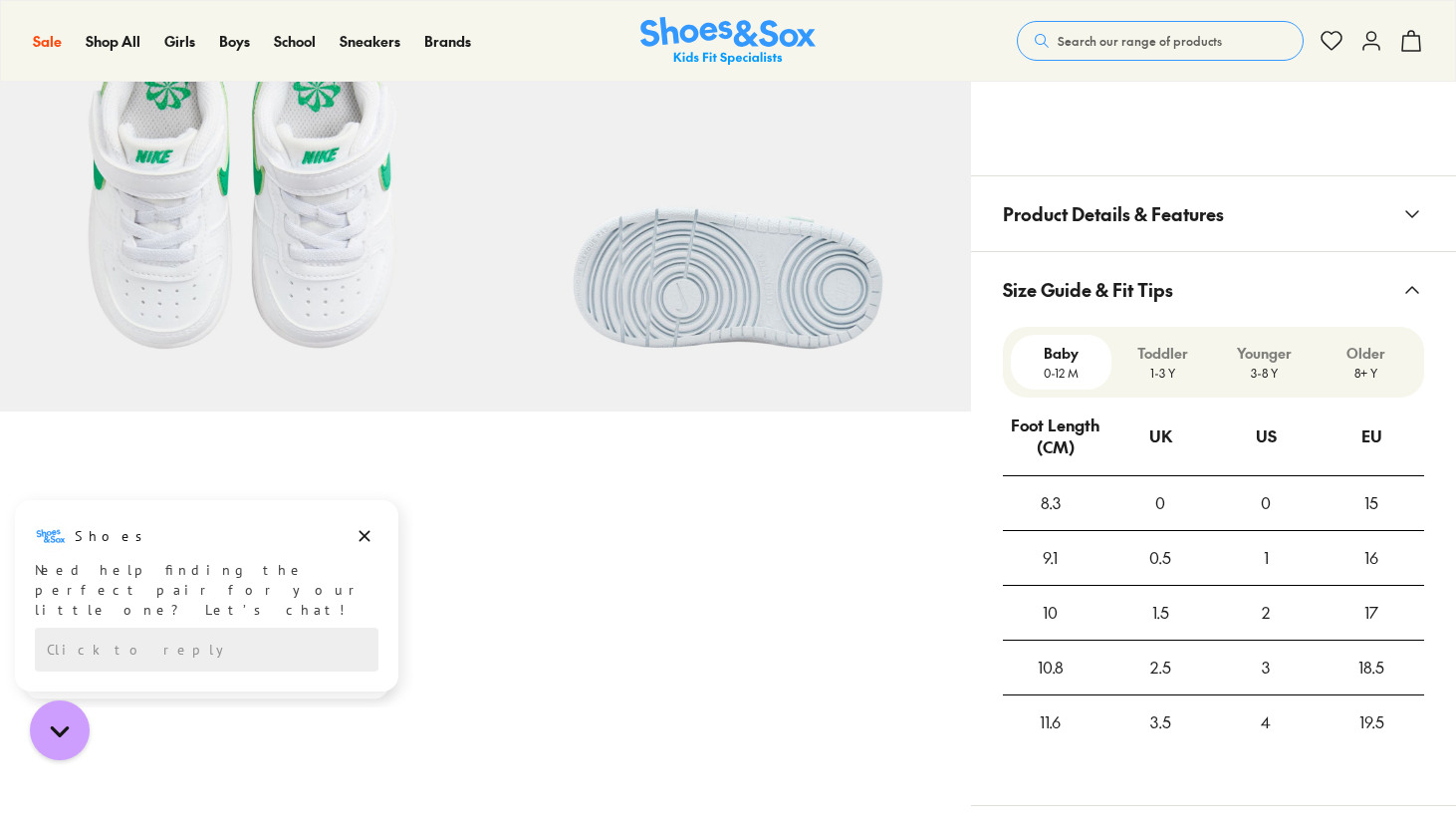click on "1-3 Y" at bounding box center [1162, 373] 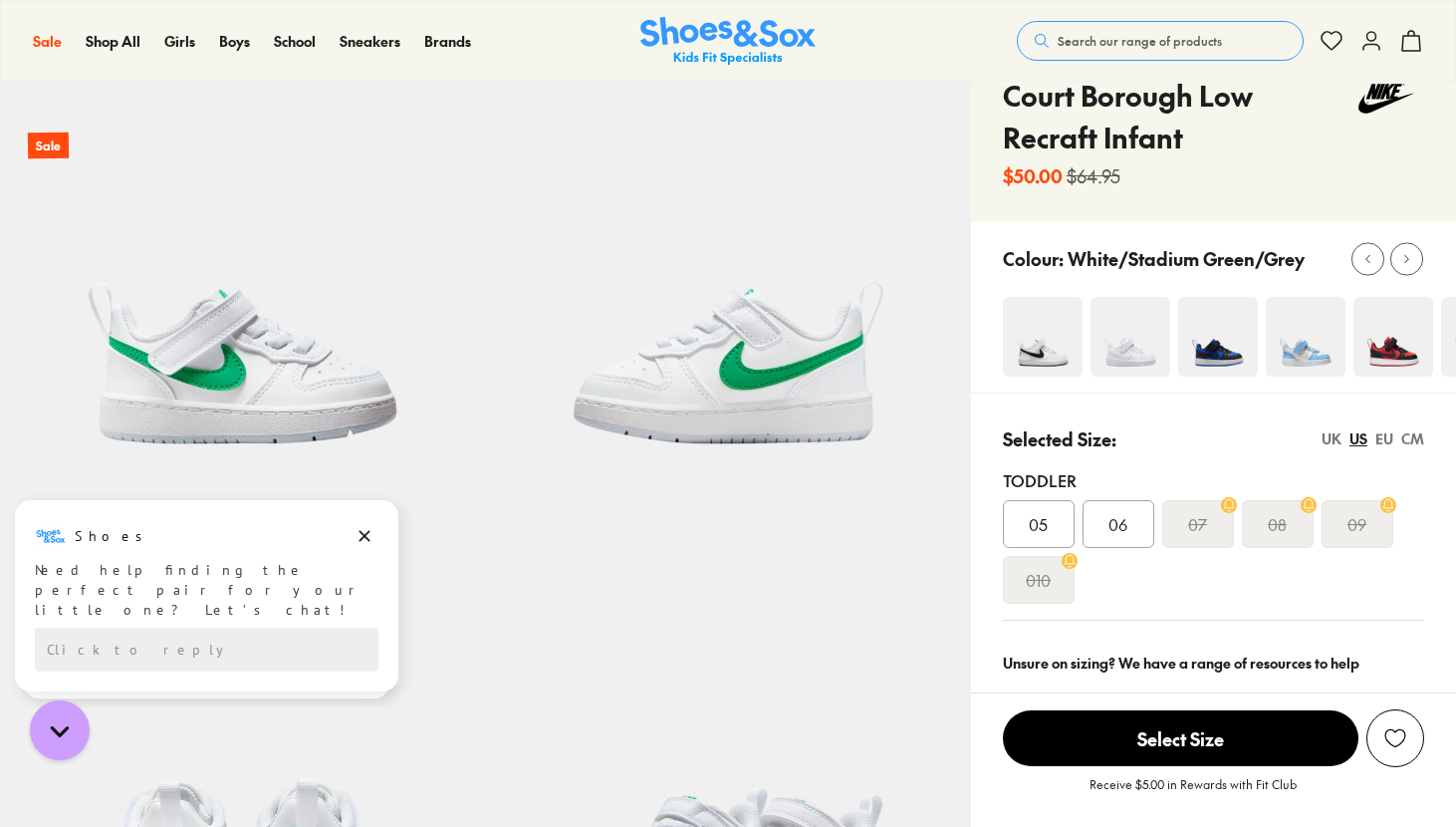 scroll, scrollTop: 88, scrollLeft: 0, axis: vertical 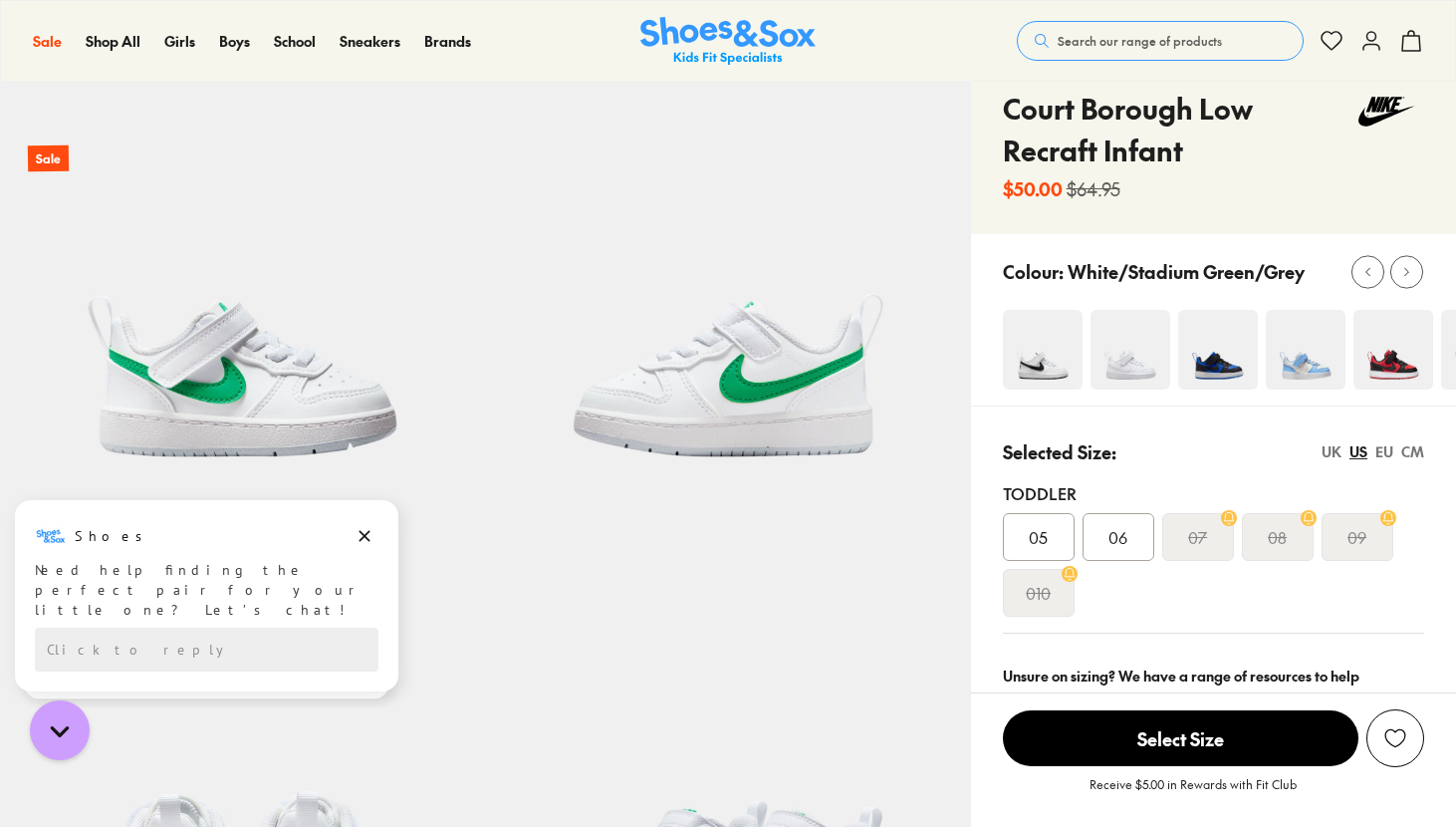 click at bounding box center (1043, 350) 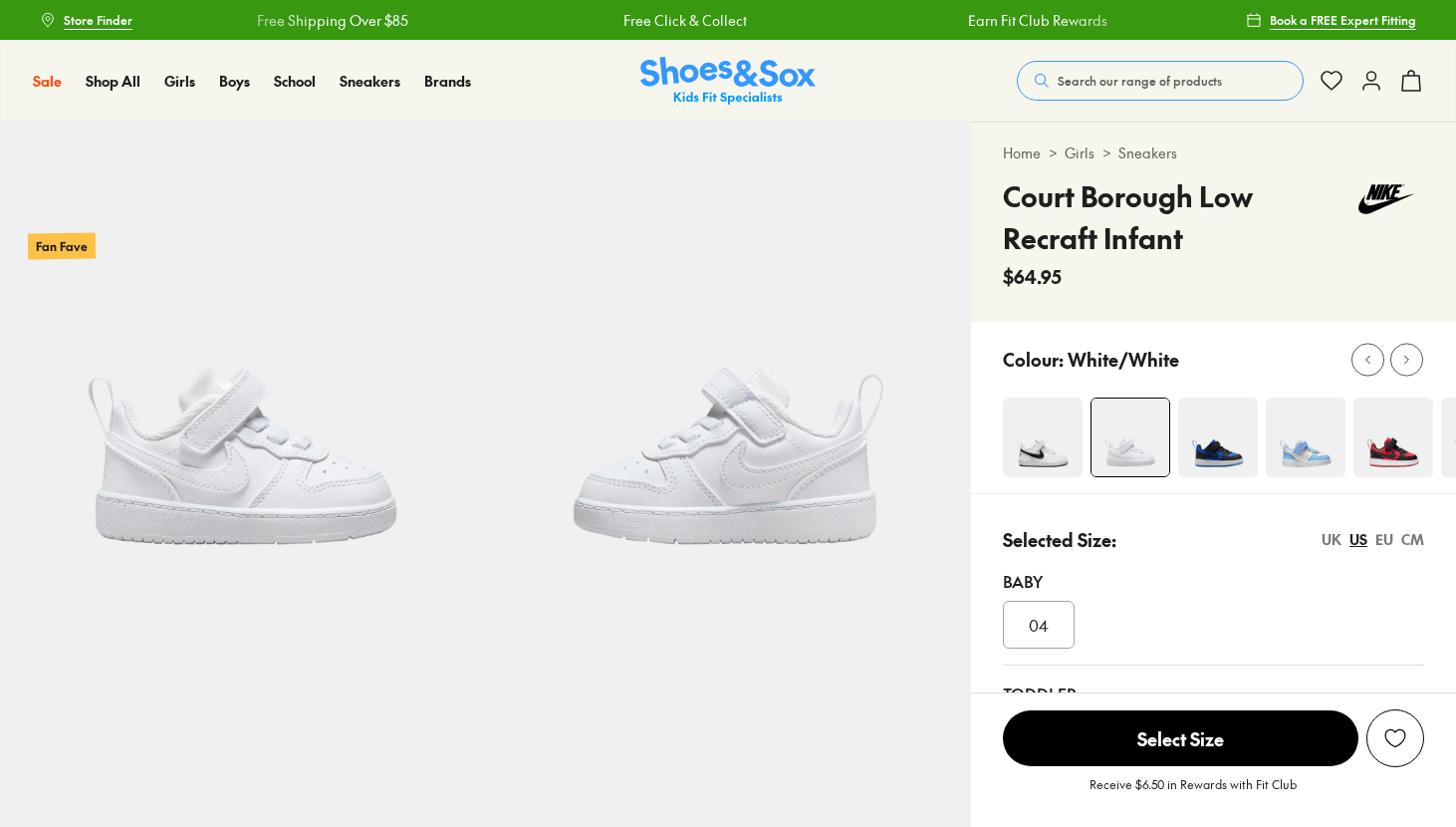 scroll, scrollTop: 0, scrollLeft: 0, axis: both 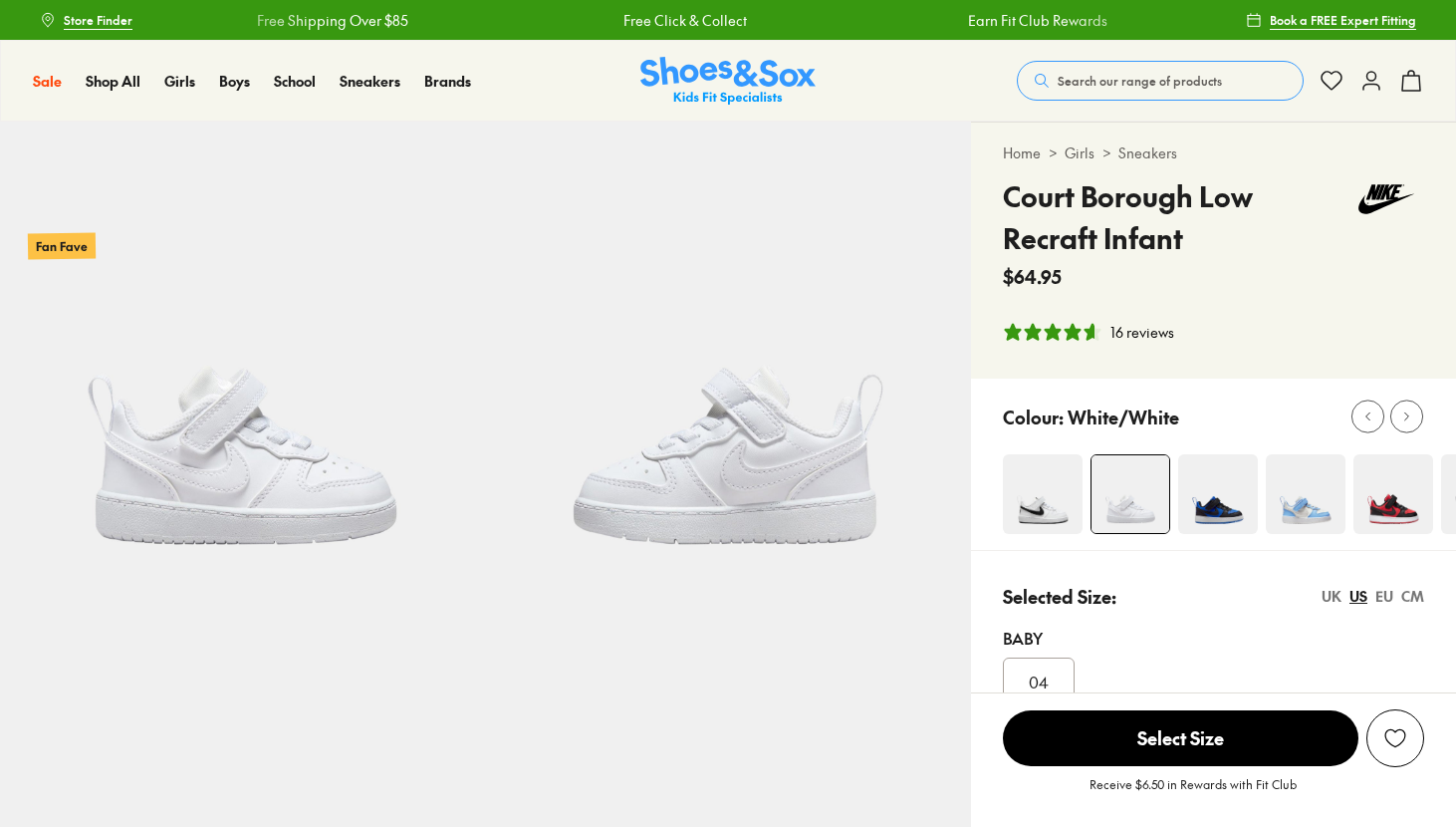 select on "*" 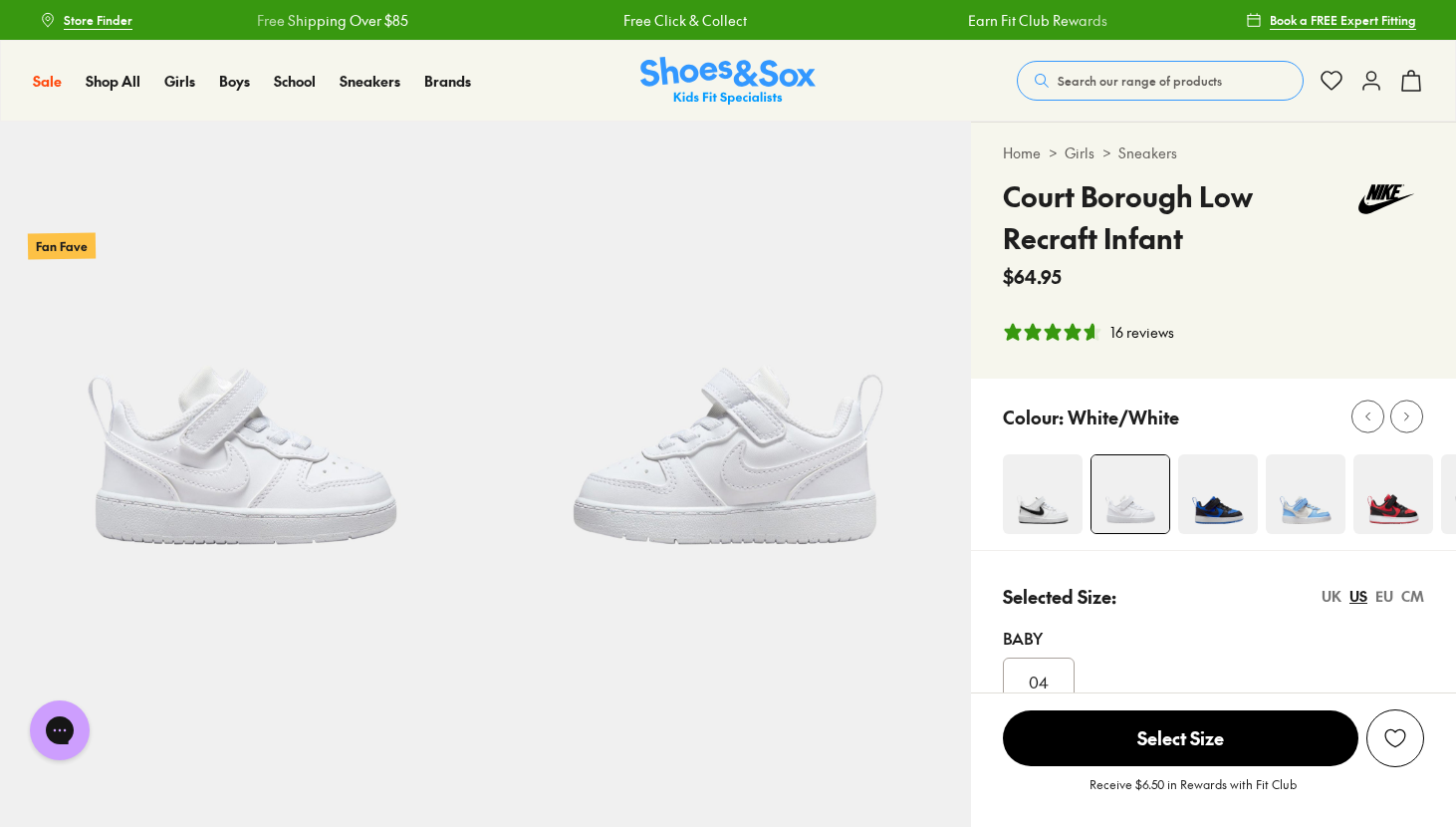 scroll, scrollTop: 0, scrollLeft: 0, axis: both 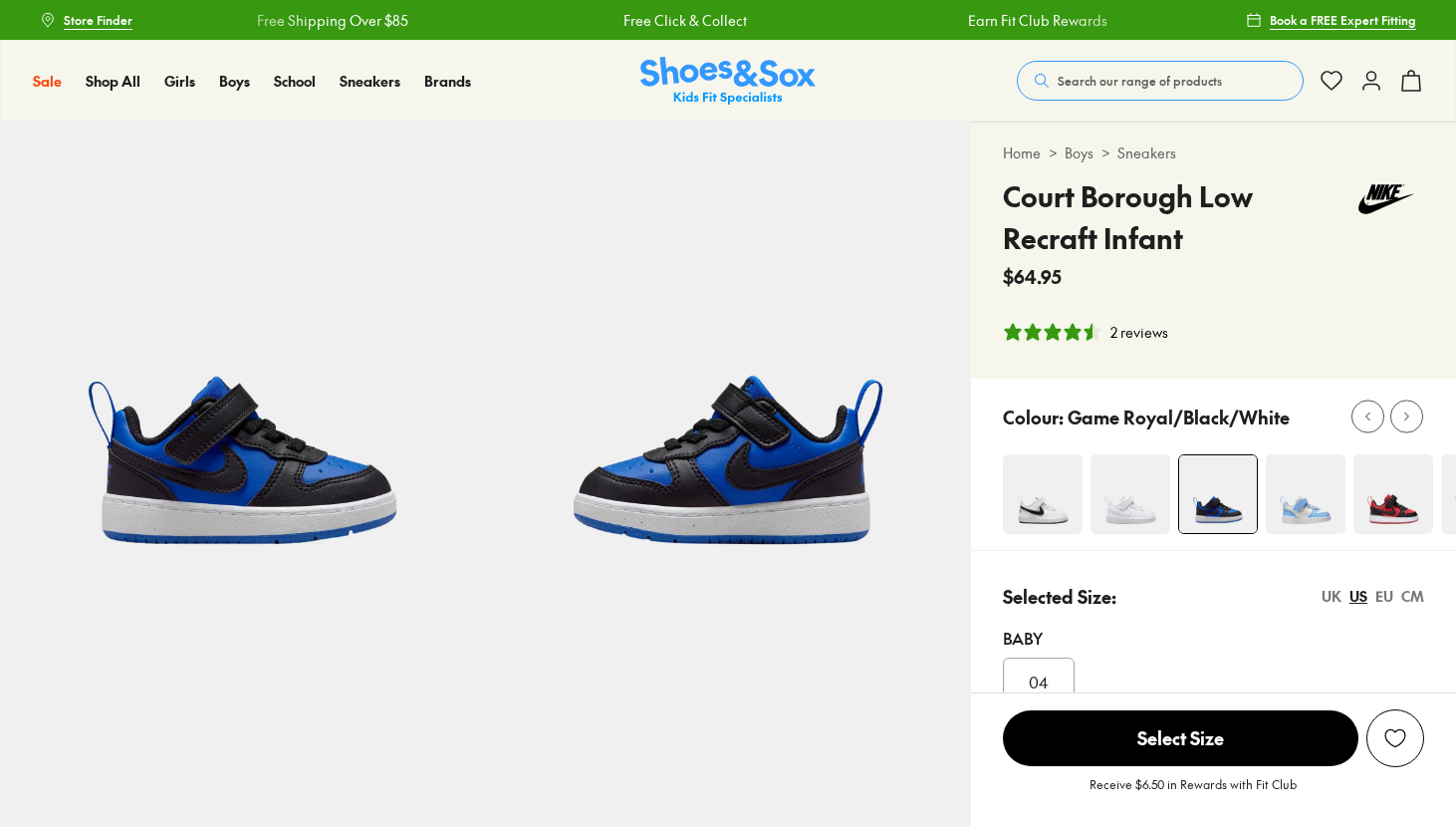 click at bounding box center (1306, 494) 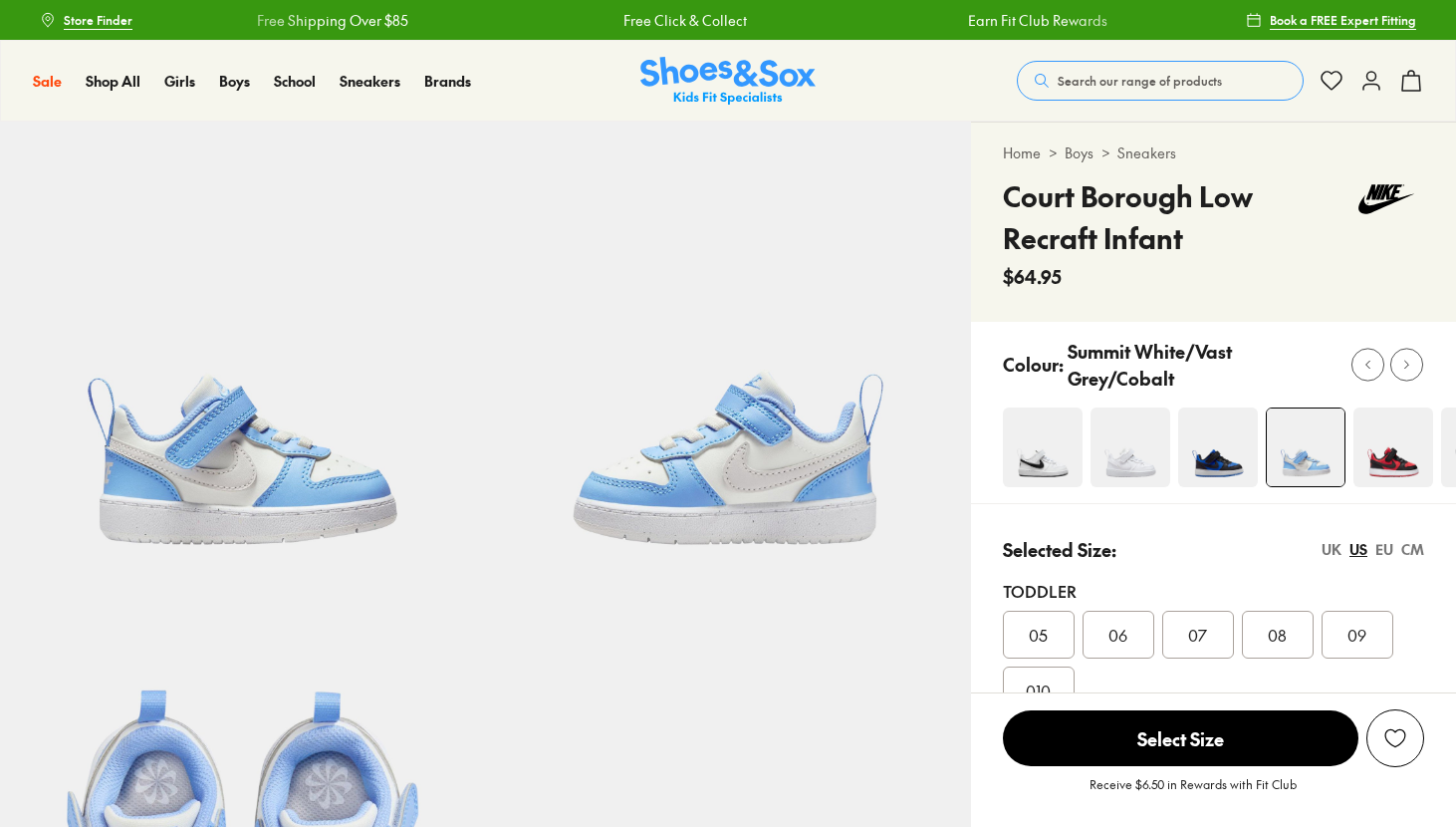 scroll, scrollTop: 0, scrollLeft: 0, axis: both 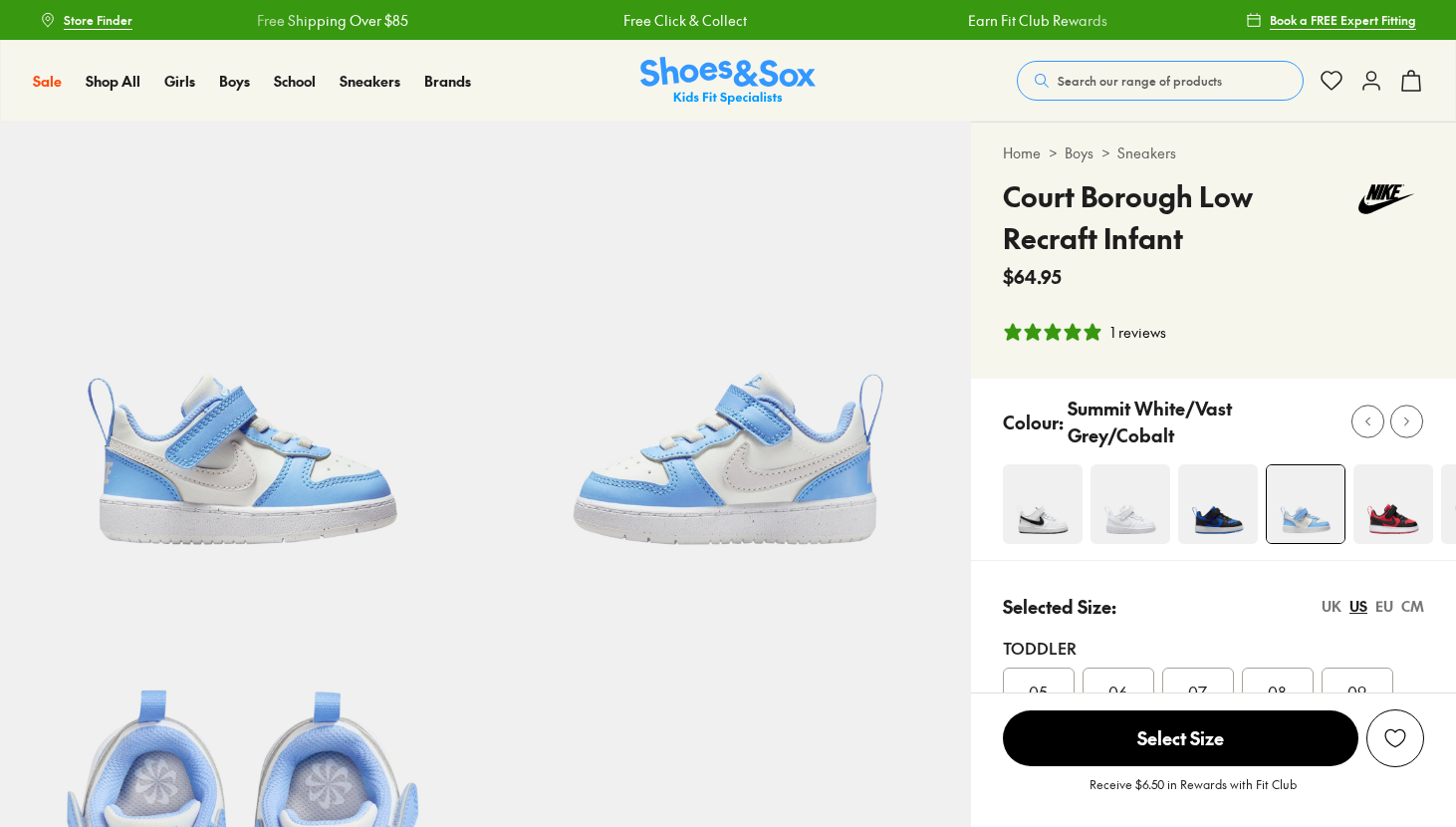 select on "*" 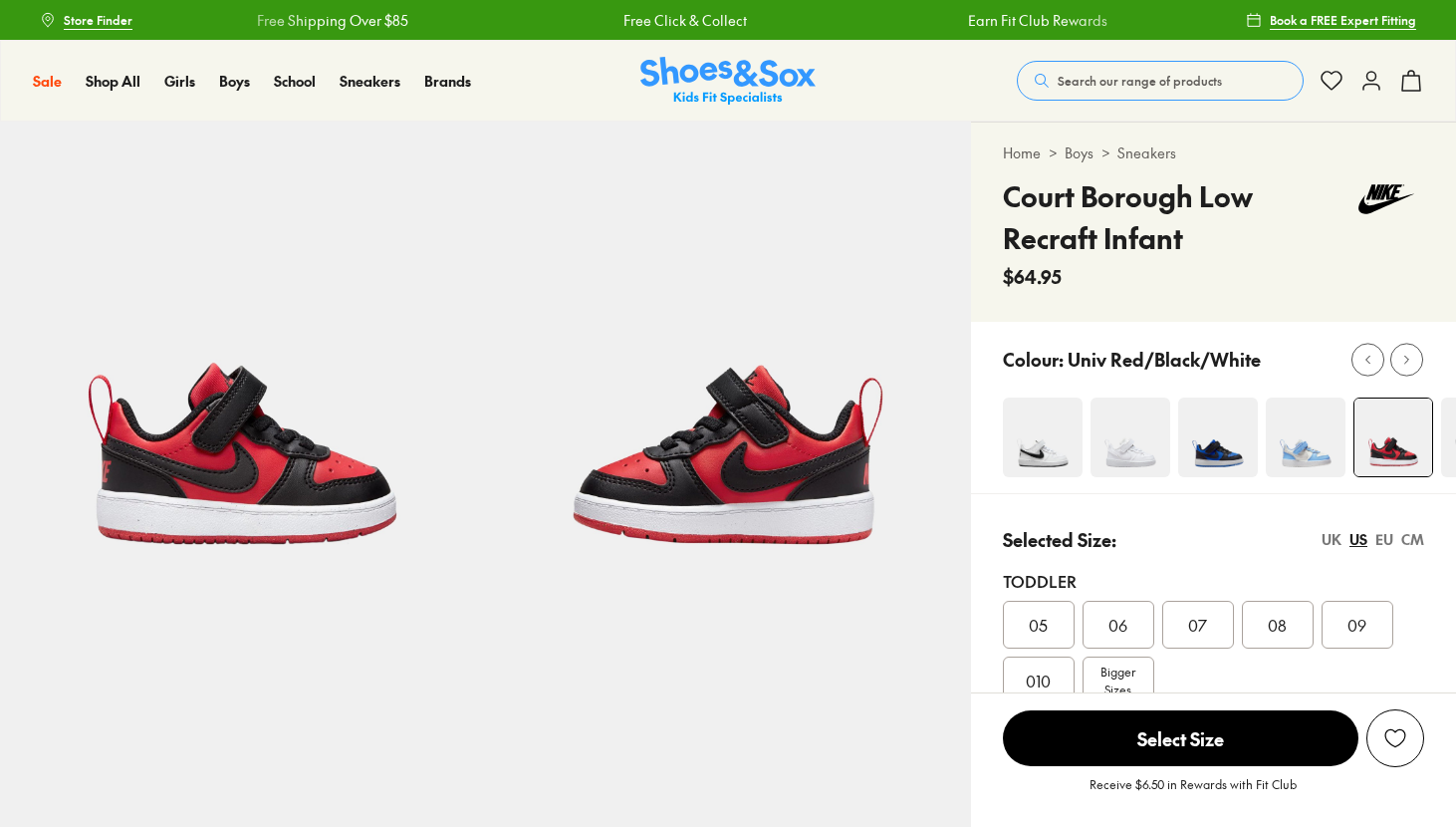 scroll, scrollTop: 0, scrollLeft: 0, axis: both 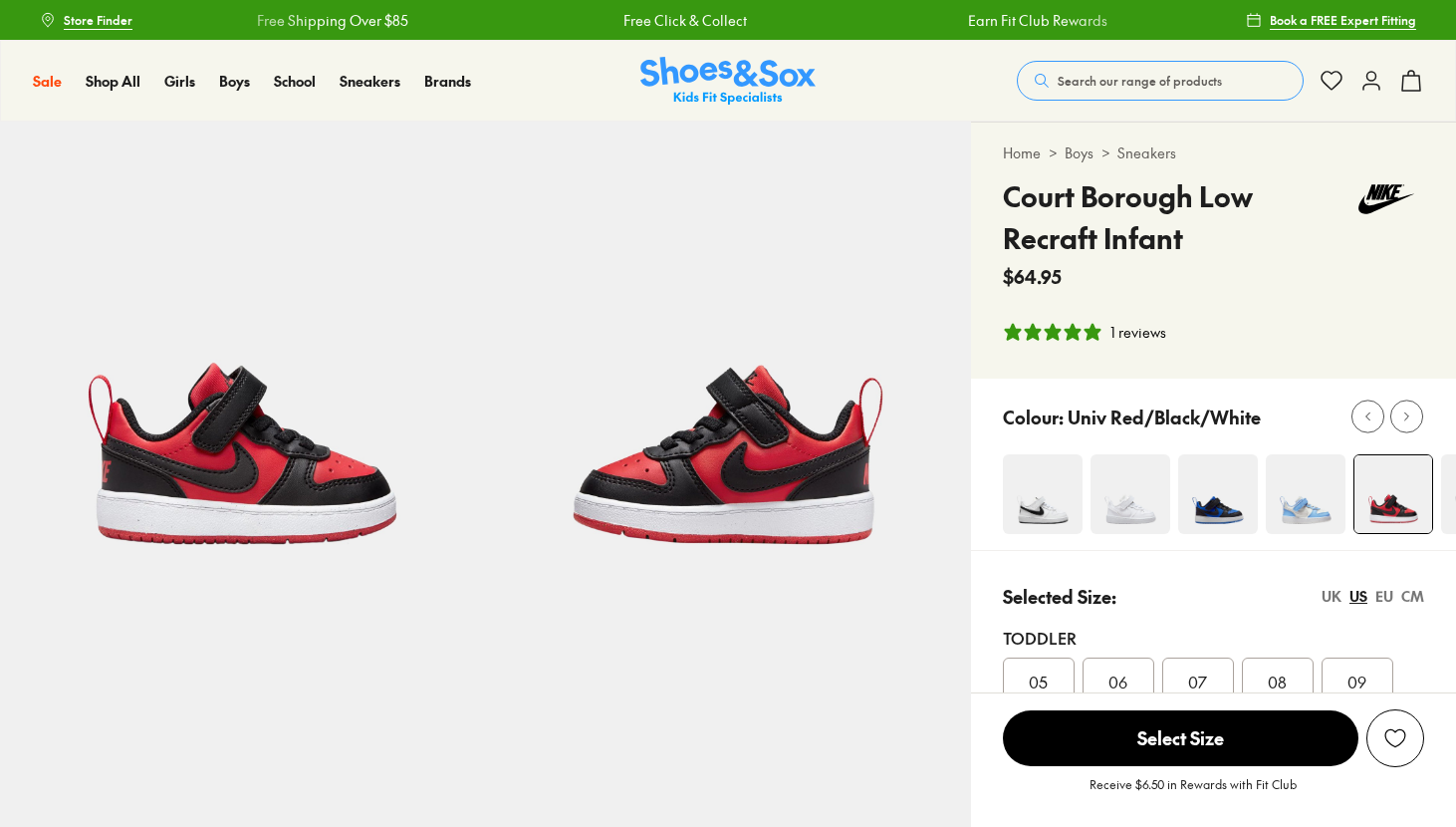 select on "*" 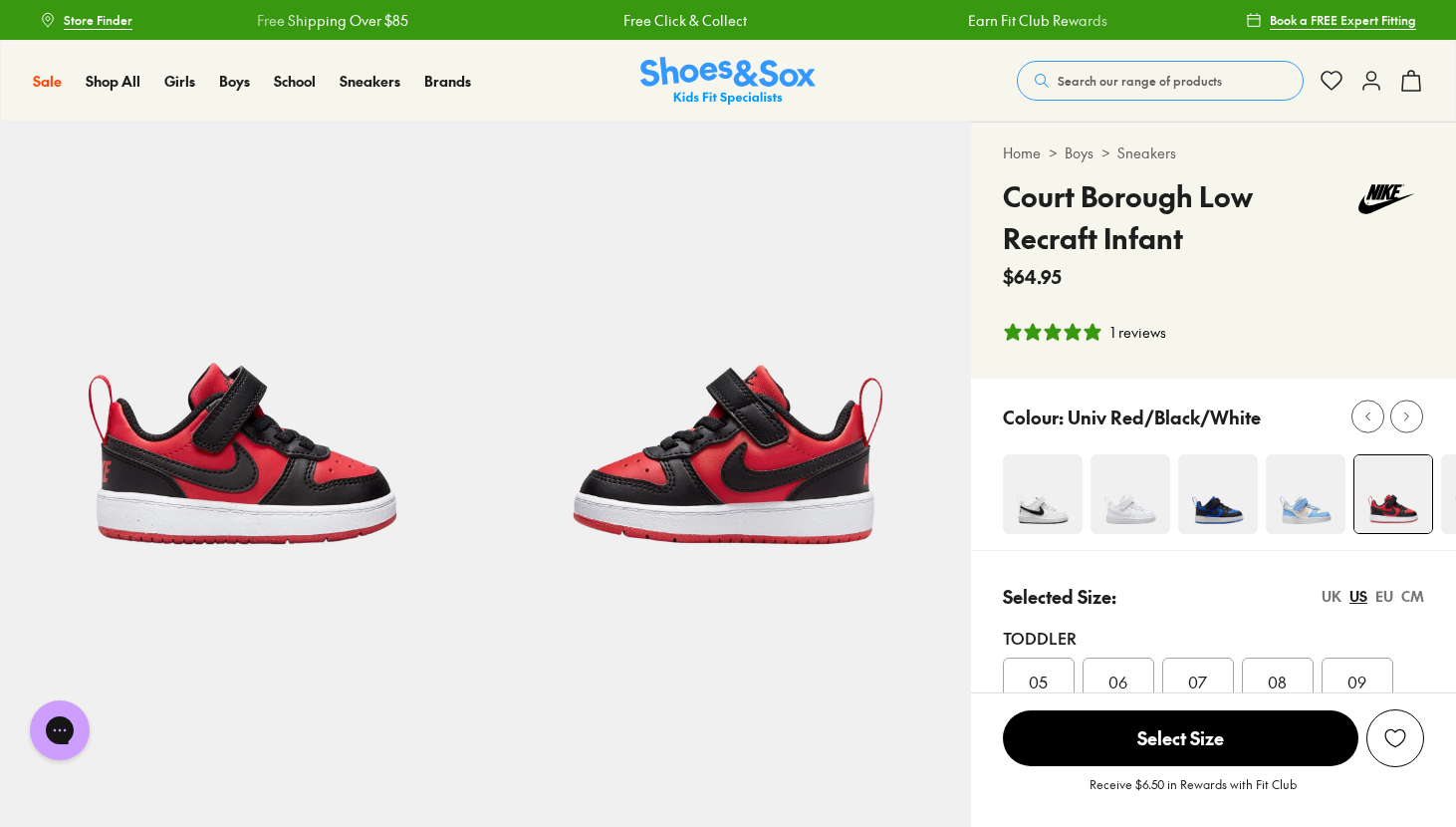 scroll, scrollTop: 0, scrollLeft: 0, axis: both 